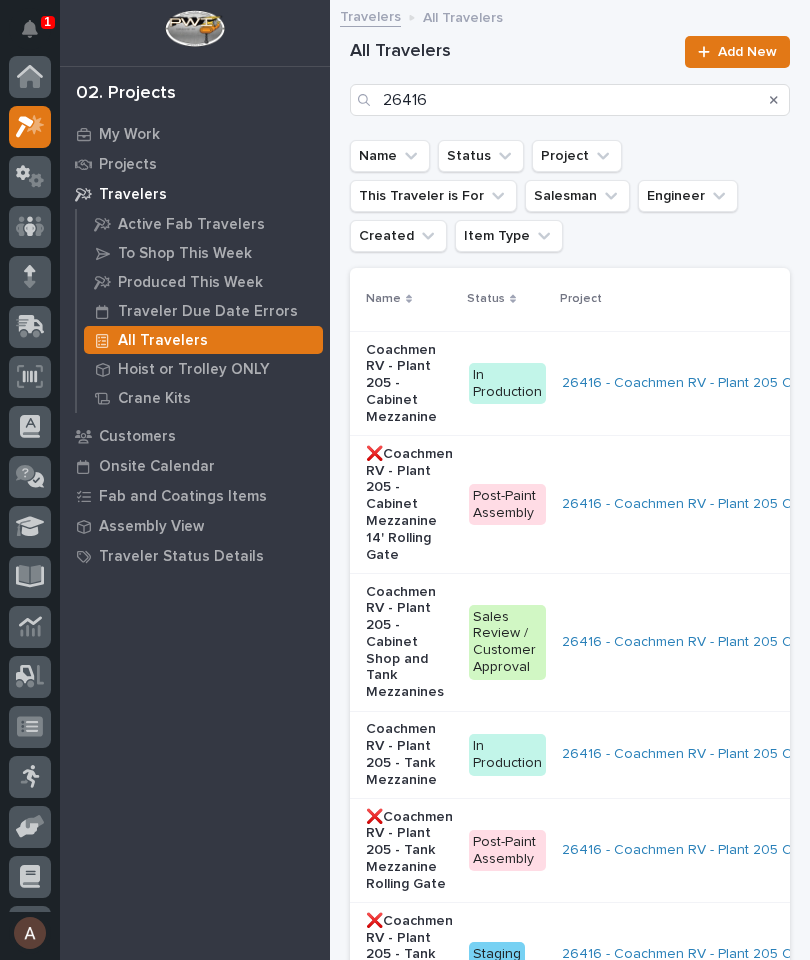 scroll, scrollTop: 0, scrollLeft: 0, axis: both 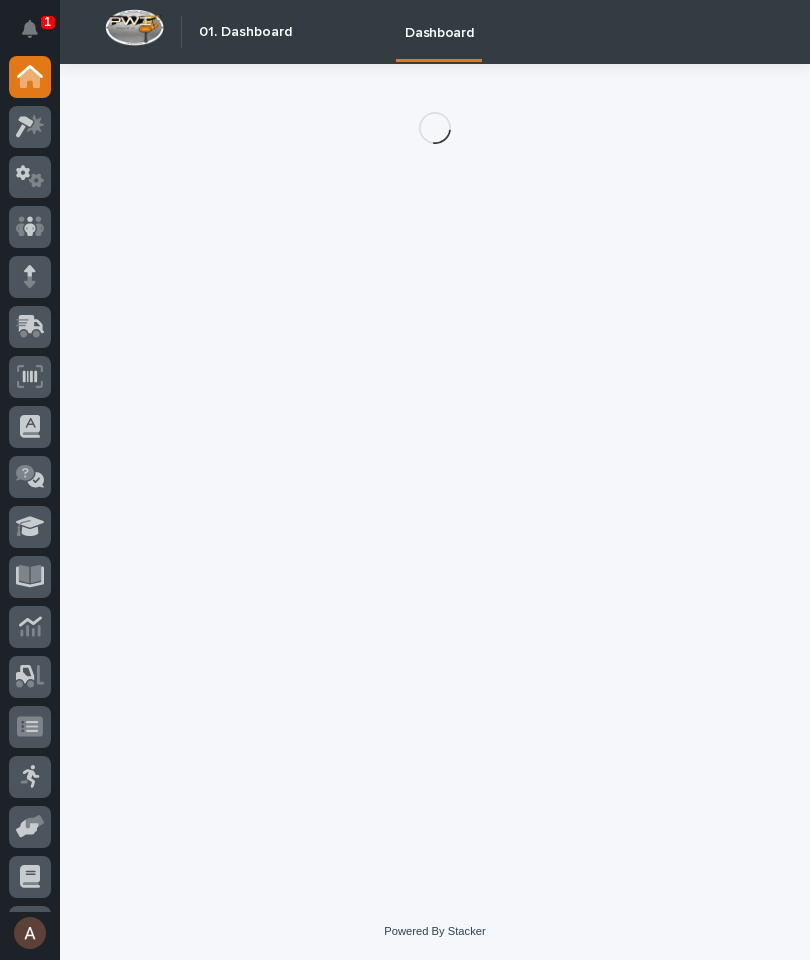 click at bounding box center [30, 127] 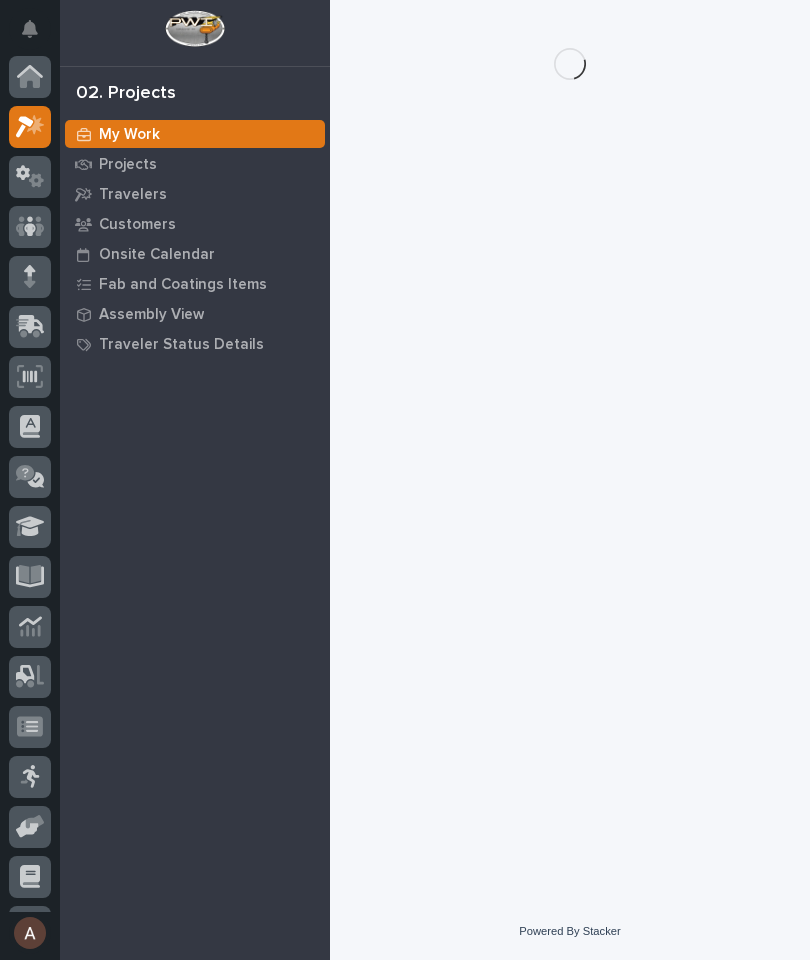 scroll, scrollTop: 50, scrollLeft: 0, axis: vertical 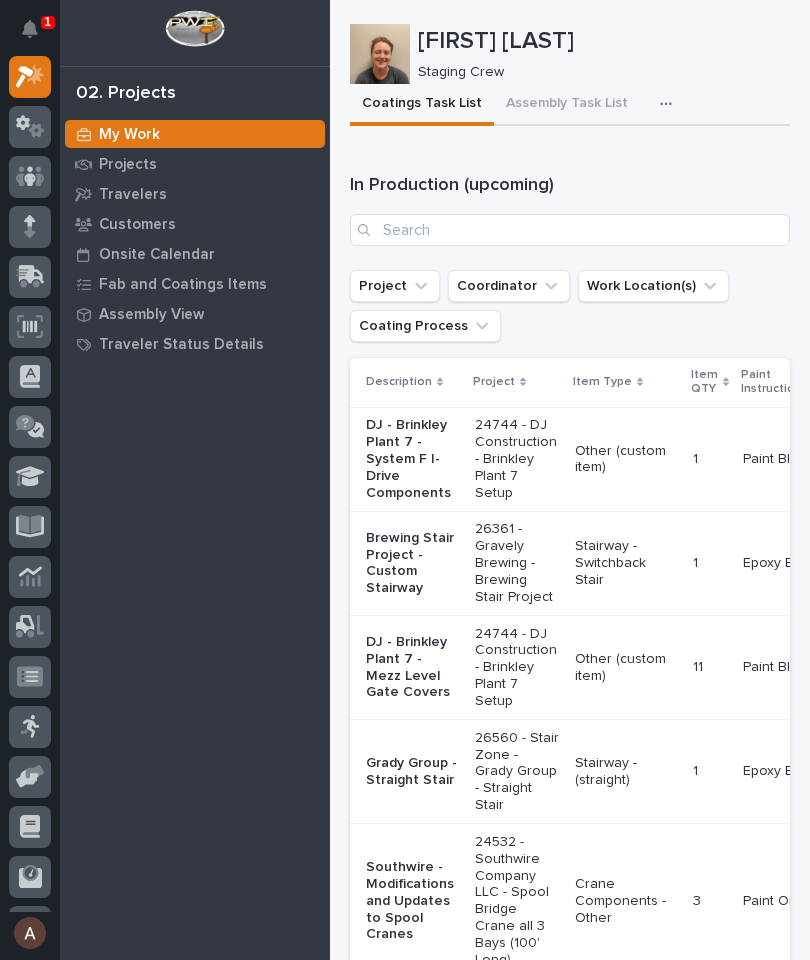 click 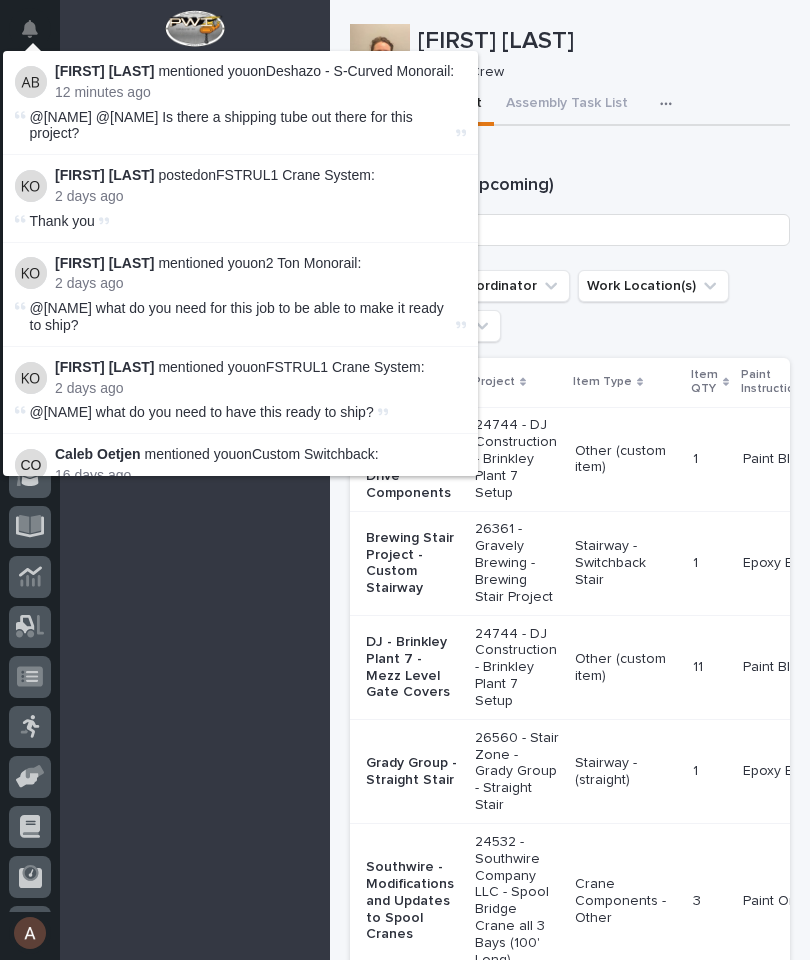 click on "Staging Crew" at bounding box center [596, 72] 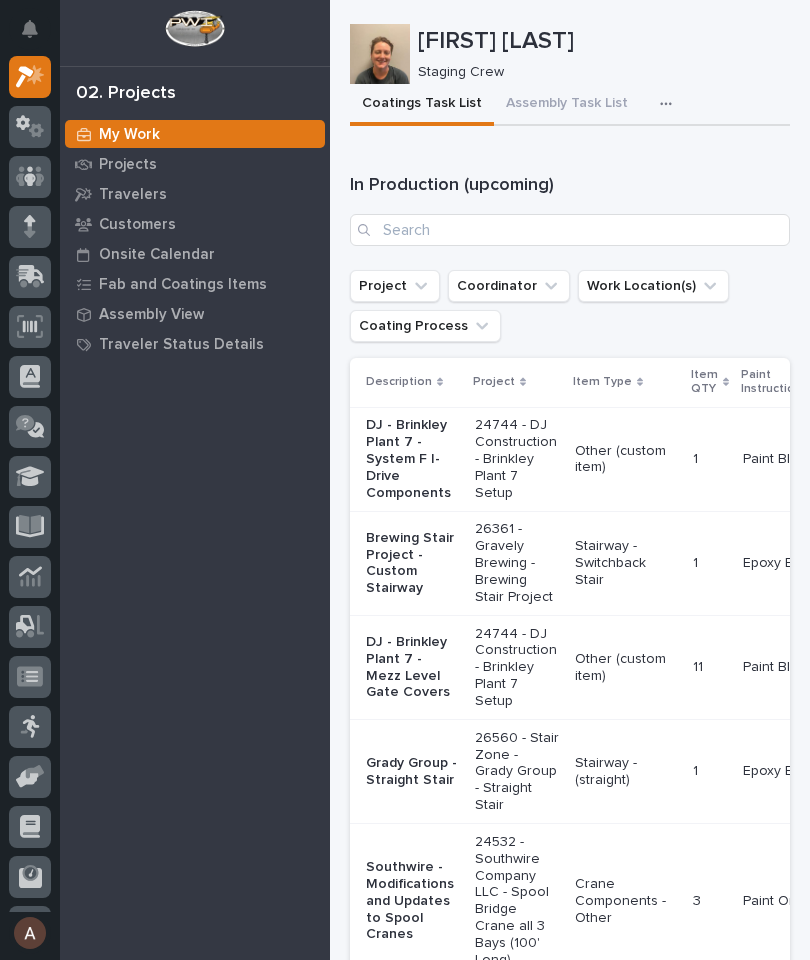 click at bounding box center (670, 104) 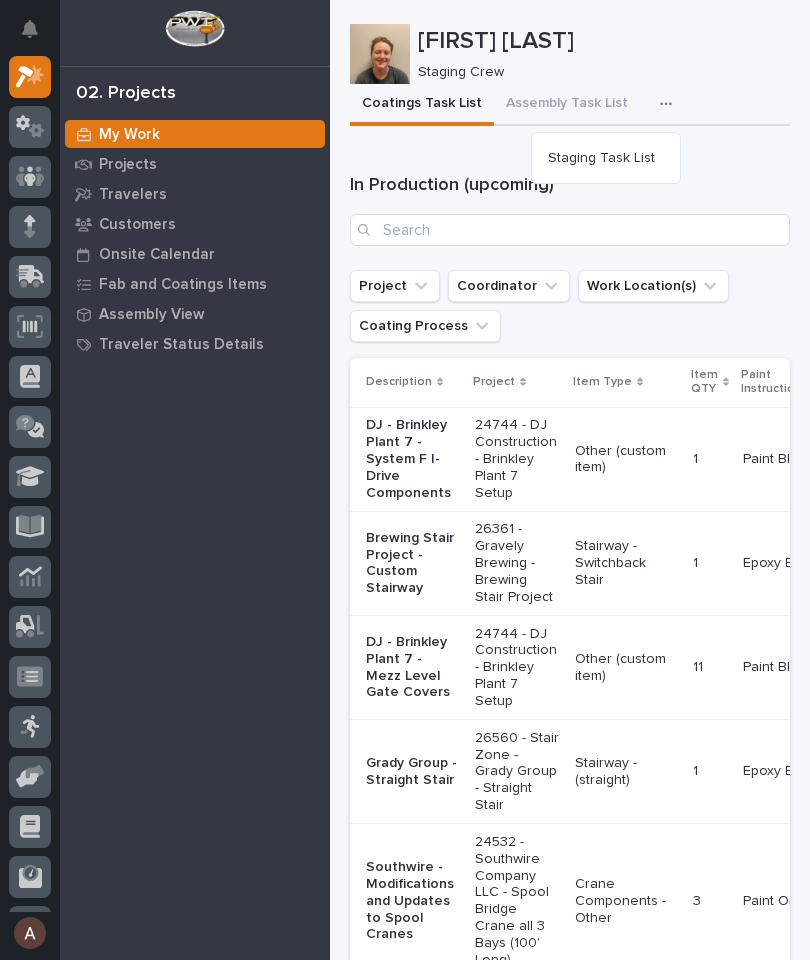 click on "Staging Task List" at bounding box center (601, 158) 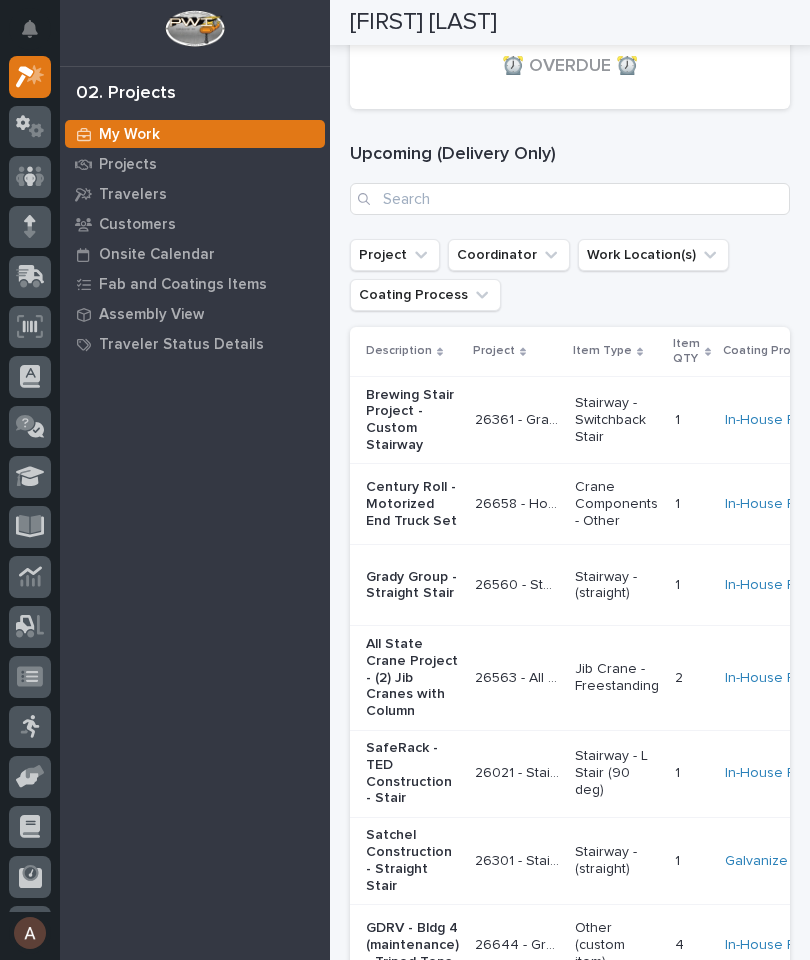 scroll, scrollTop: 2986, scrollLeft: 0, axis: vertical 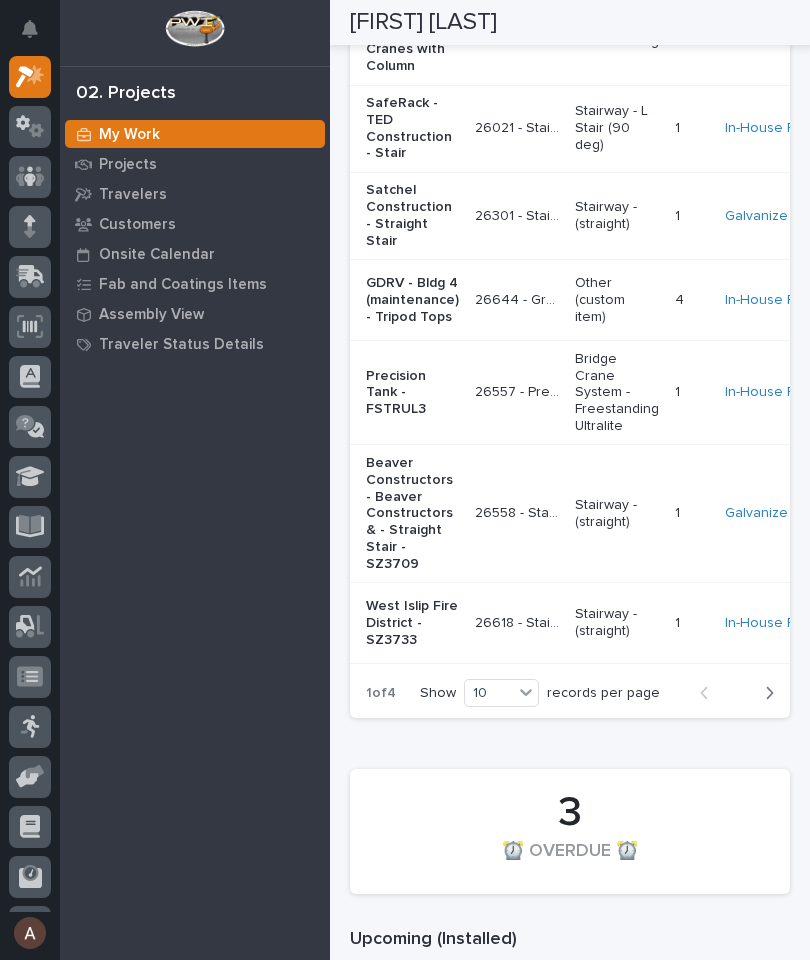 click at bounding box center [765, 693] 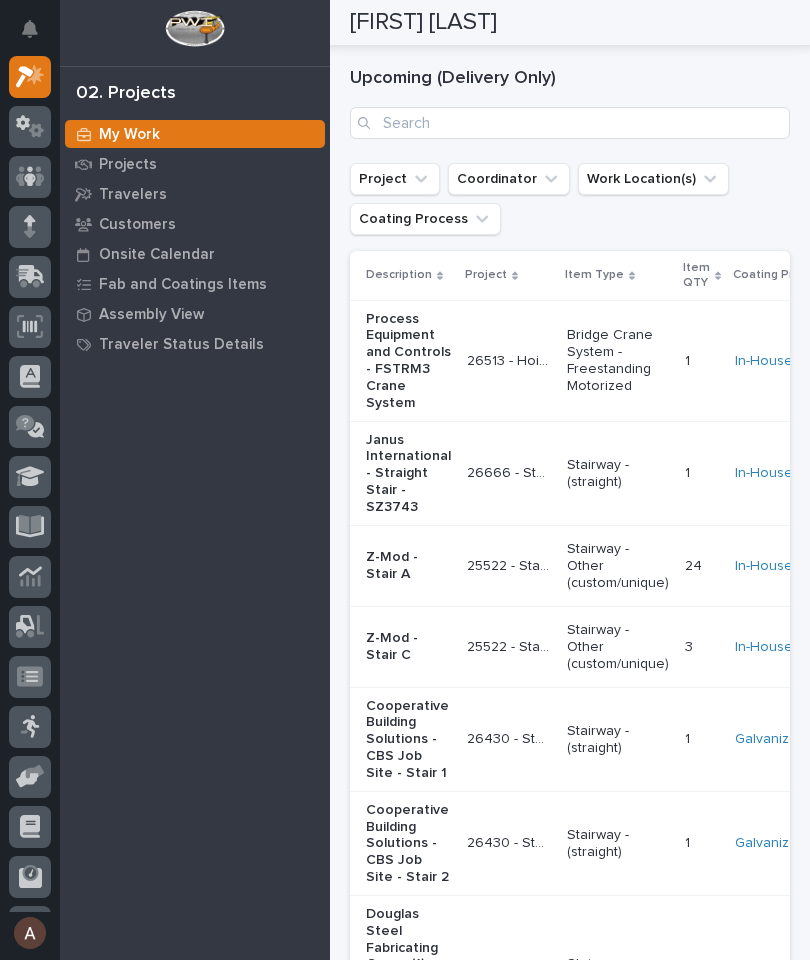 scroll, scrollTop: 3022, scrollLeft: 0, axis: vertical 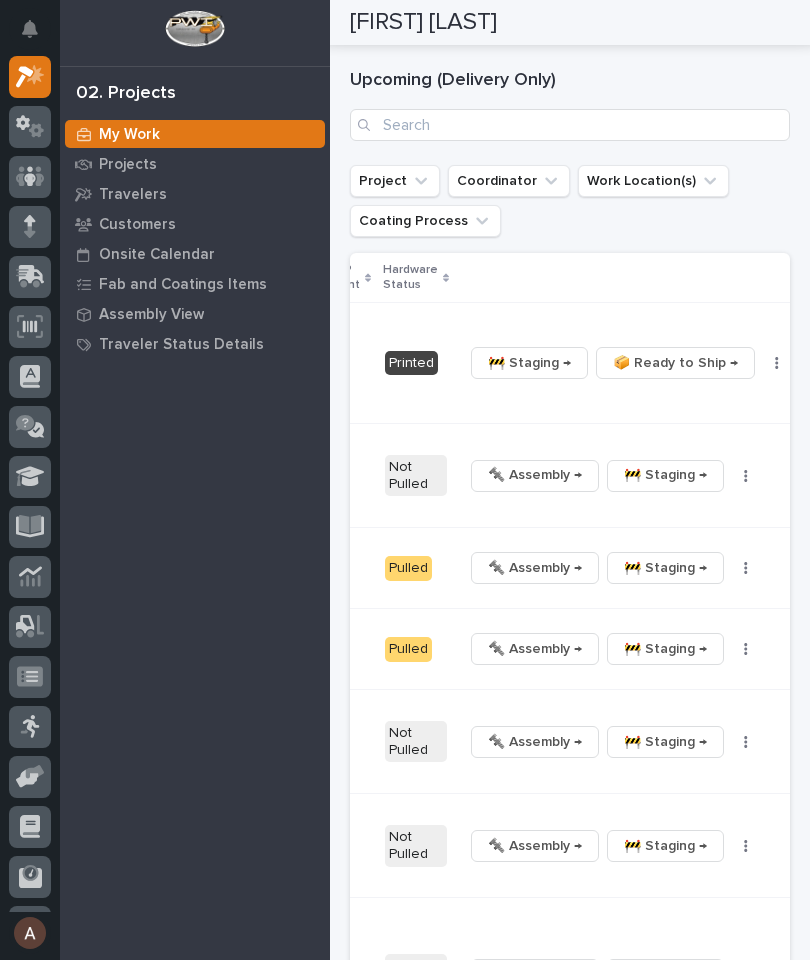 click at bounding box center (777, 363) 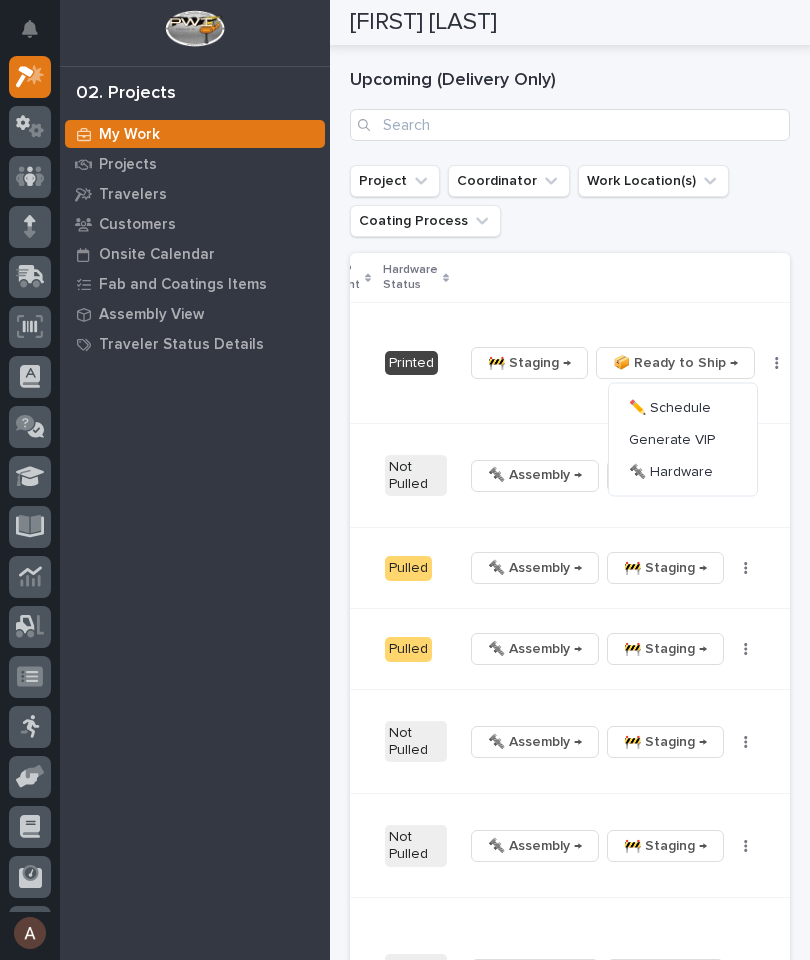click on "🔩 Hardware" at bounding box center [683, 472] 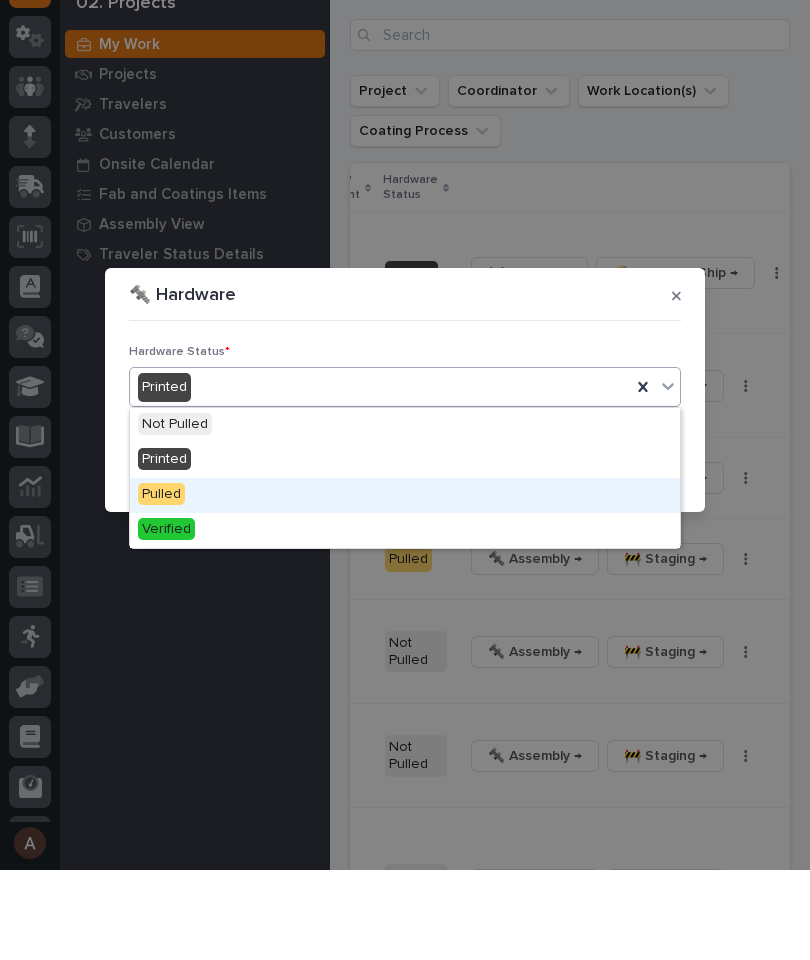 click on "Pulled" at bounding box center [405, 585] 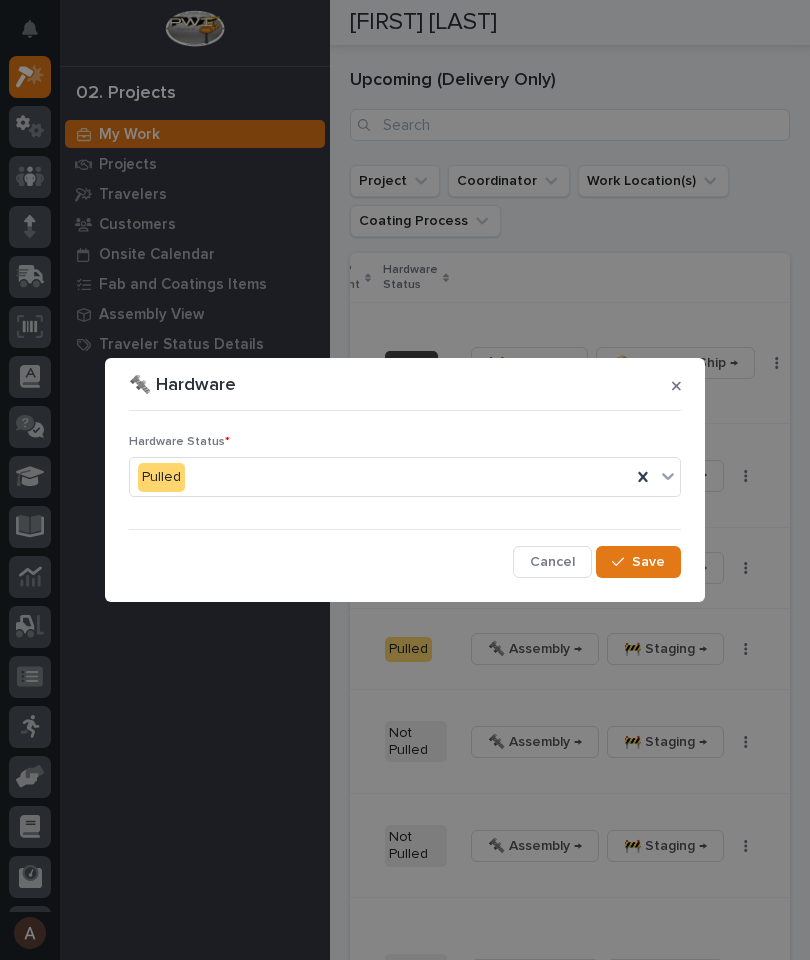 click on "Save" at bounding box center [648, 562] 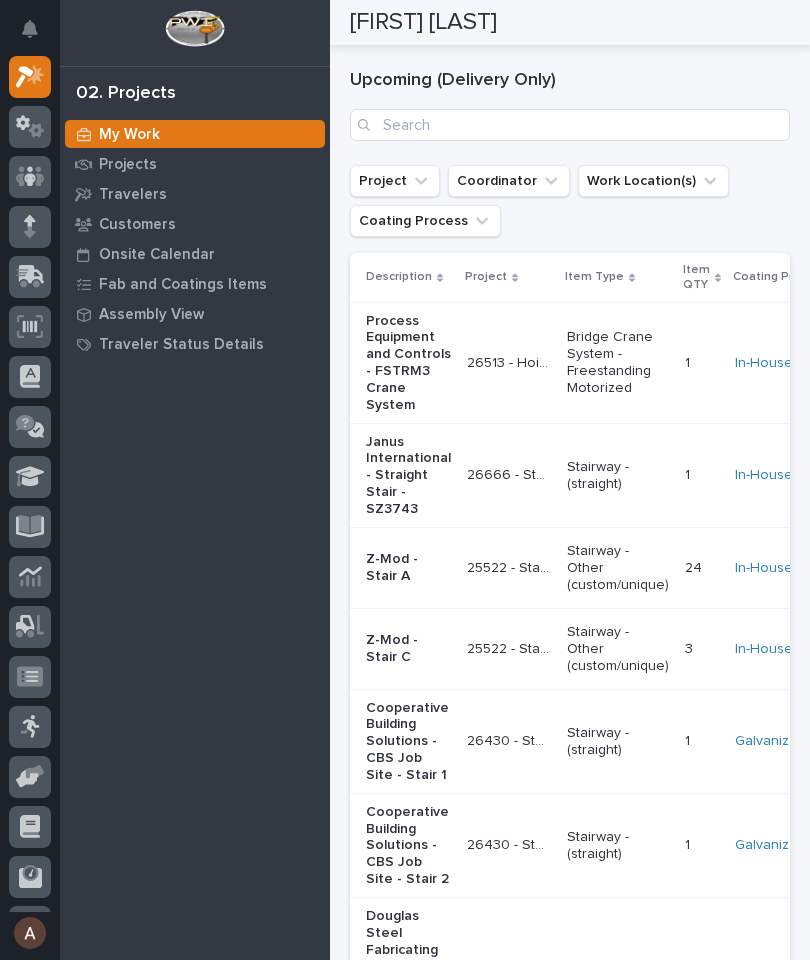 scroll, scrollTop: 0, scrollLeft: 0, axis: both 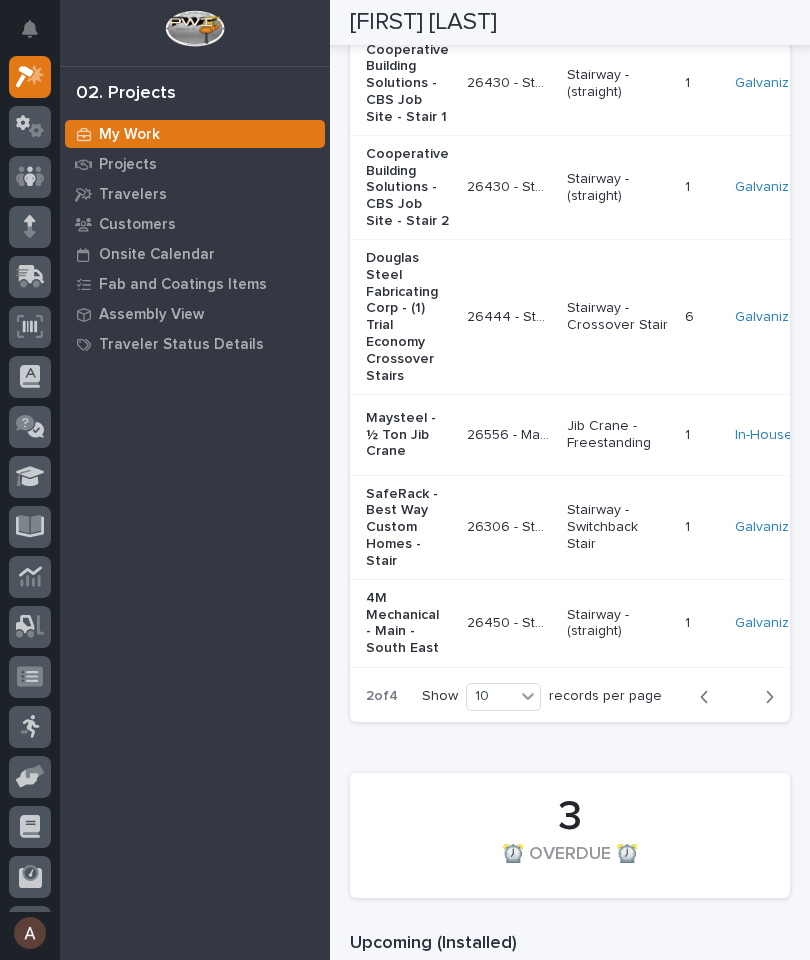 click 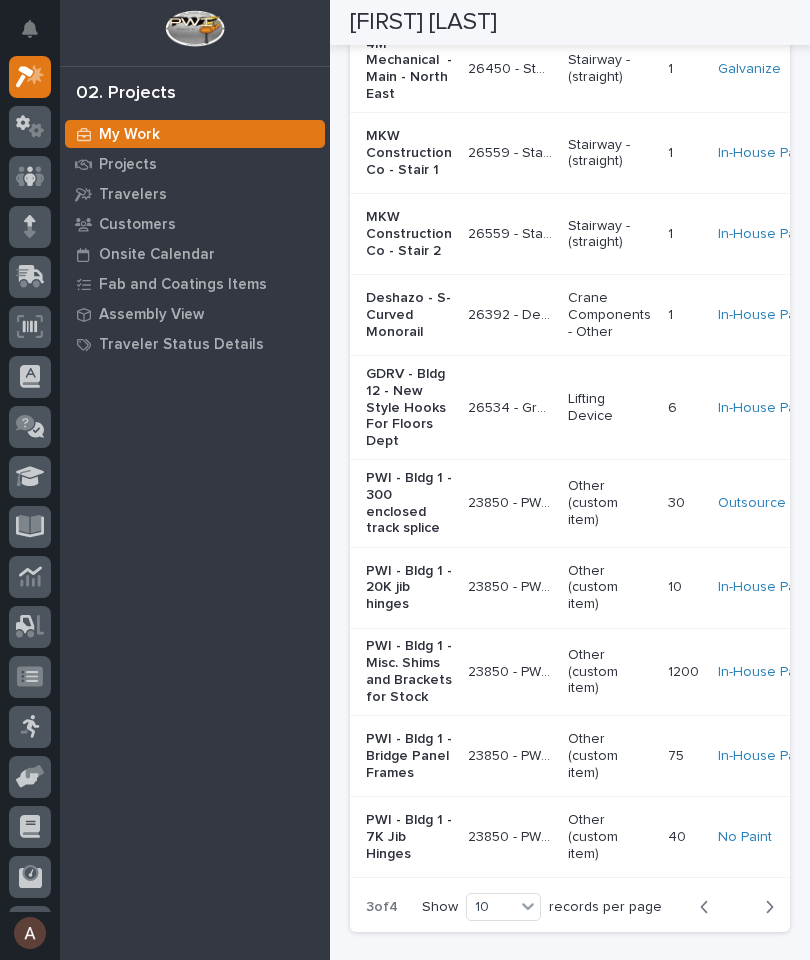 scroll, scrollTop: 3309, scrollLeft: 0, axis: vertical 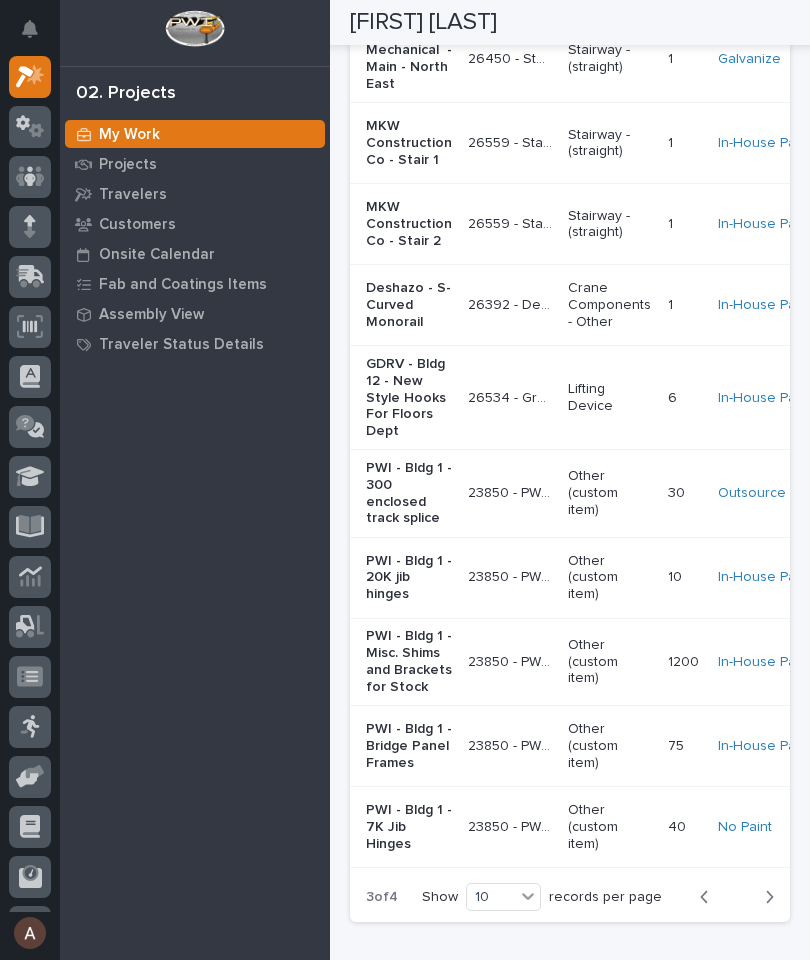 click 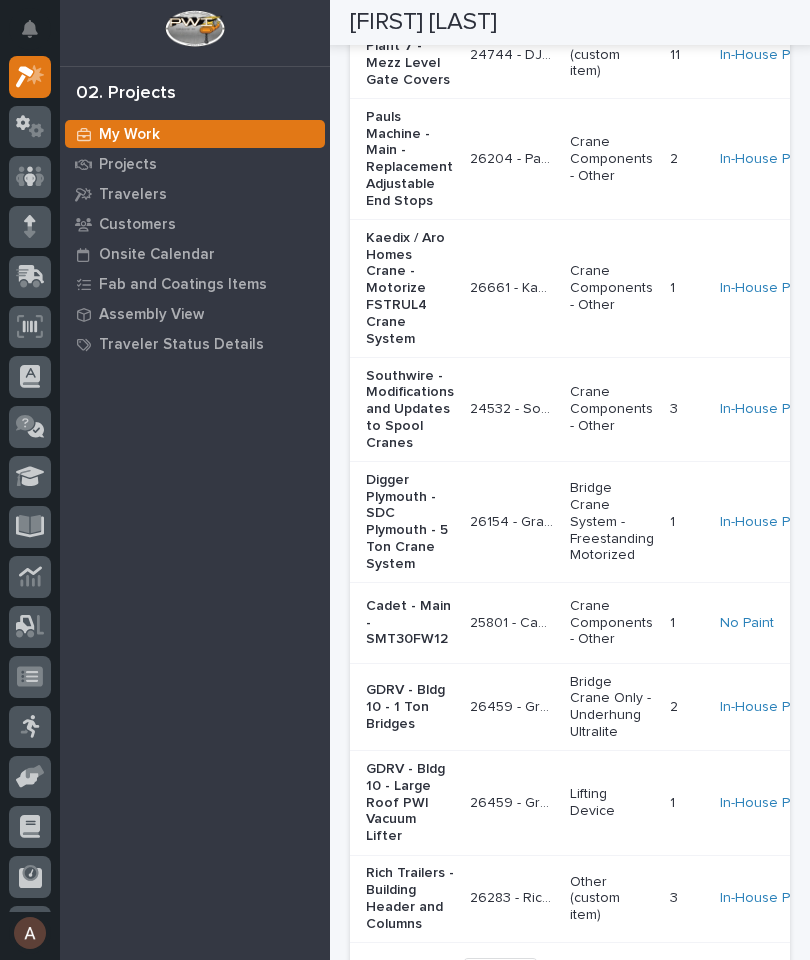 scroll, scrollTop: 4076, scrollLeft: 0, axis: vertical 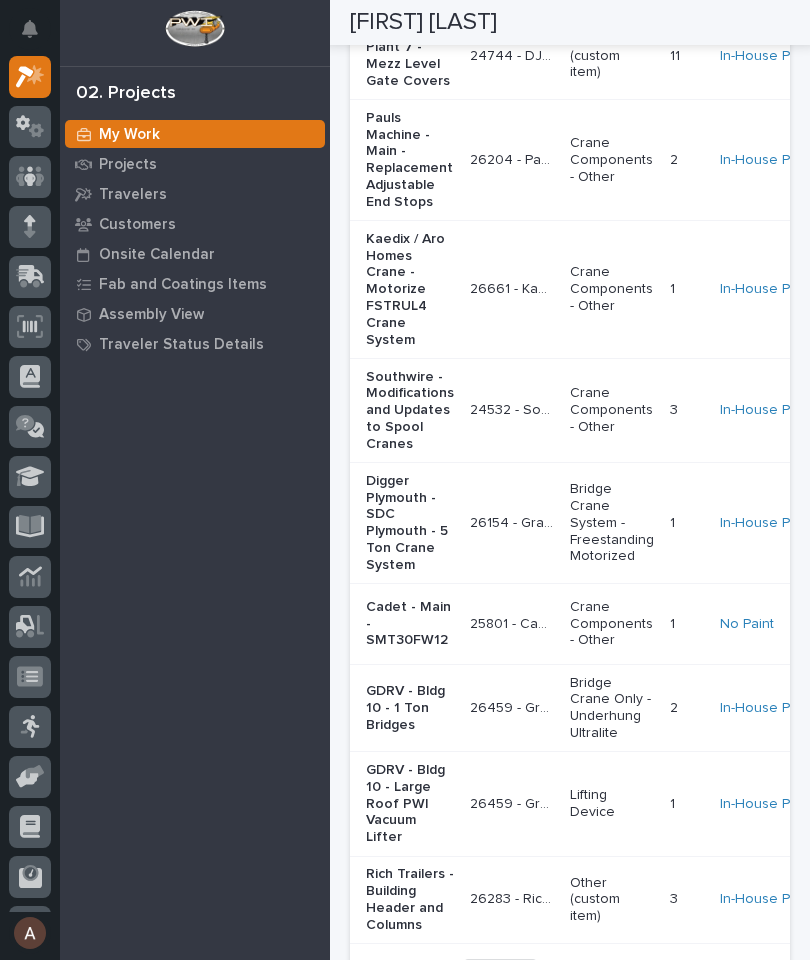 click on "Next" at bounding box center [763, 973] 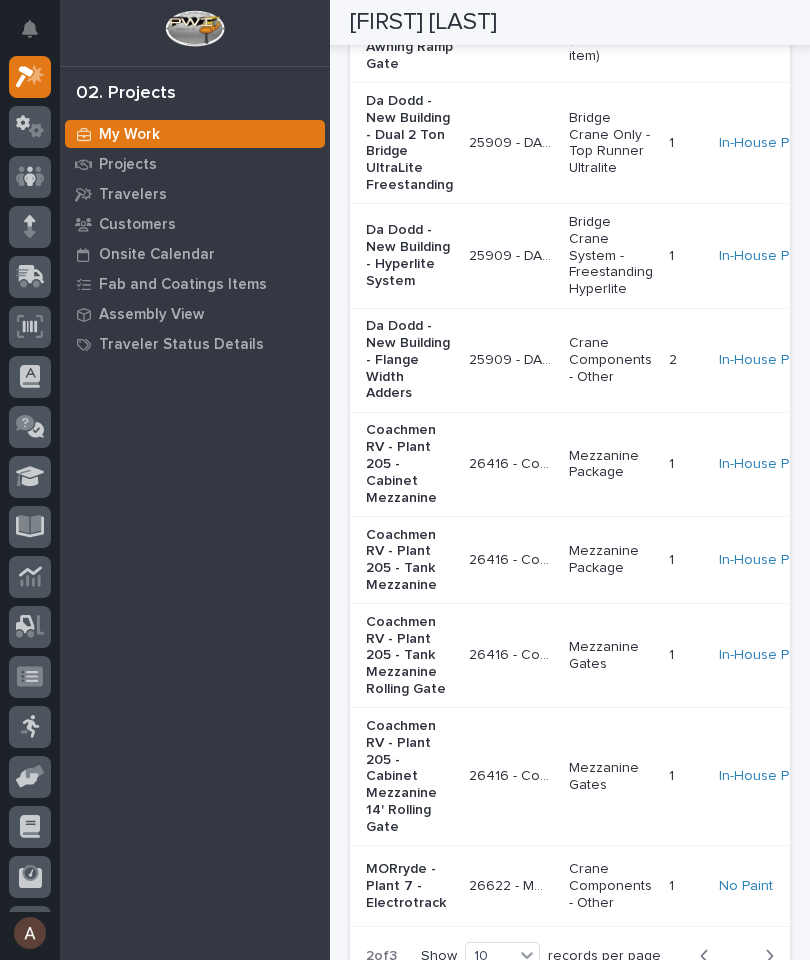 scroll, scrollTop: 0, scrollLeft: 0, axis: both 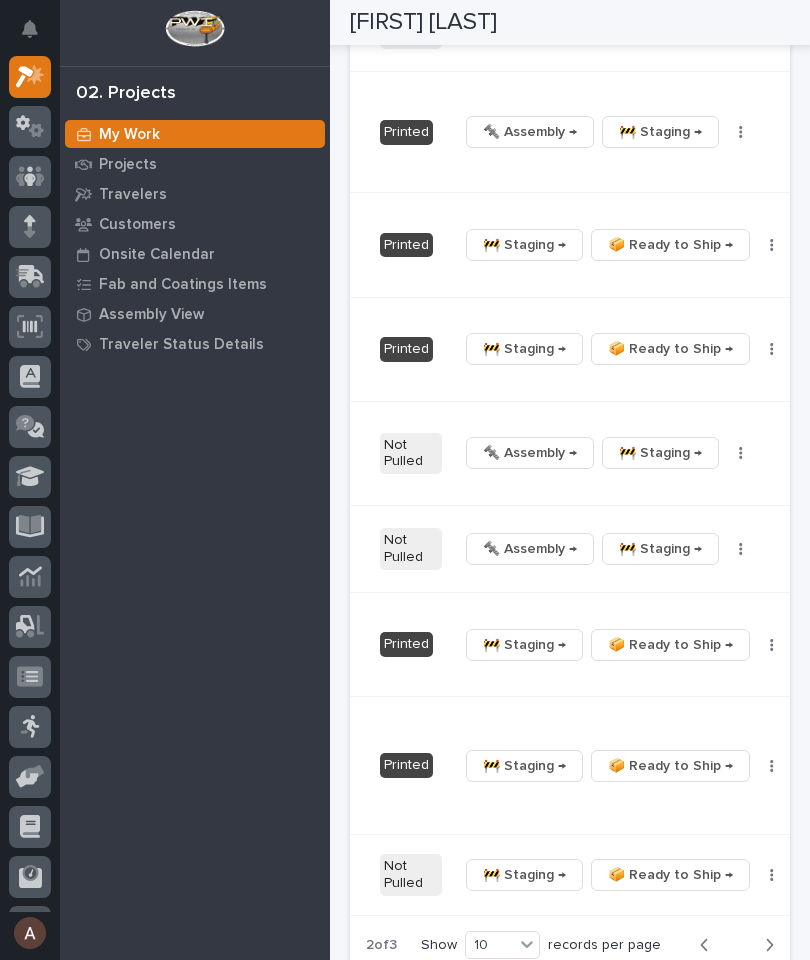 click at bounding box center (772, 645) 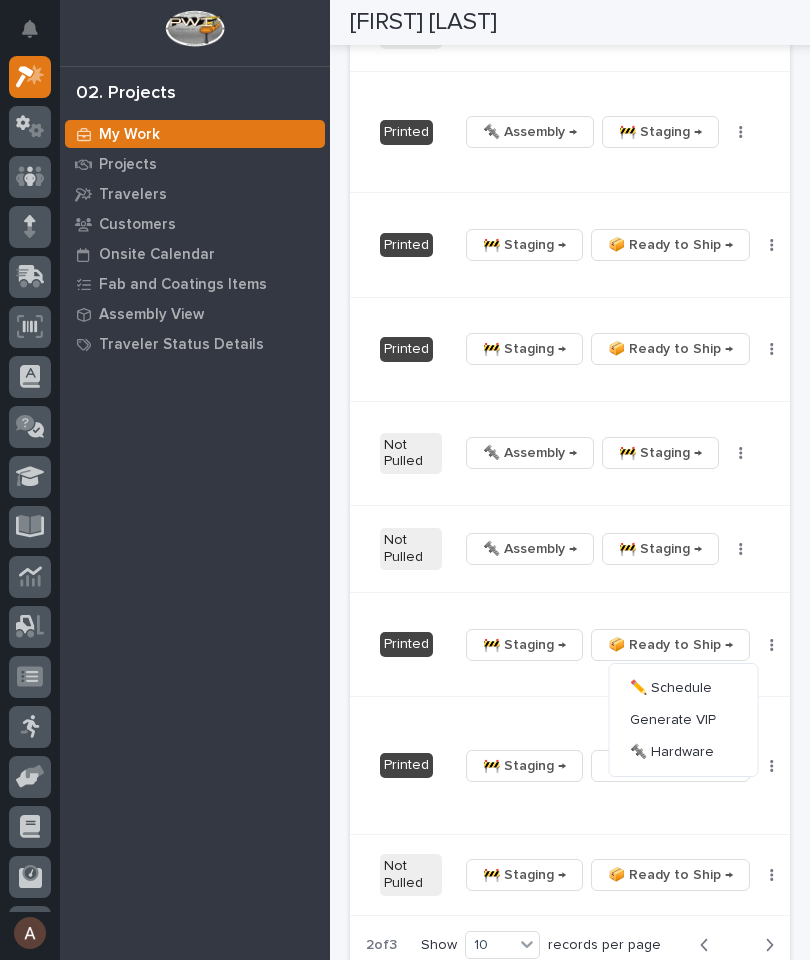 click on "🔩 Hardware" at bounding box center [672, 752] 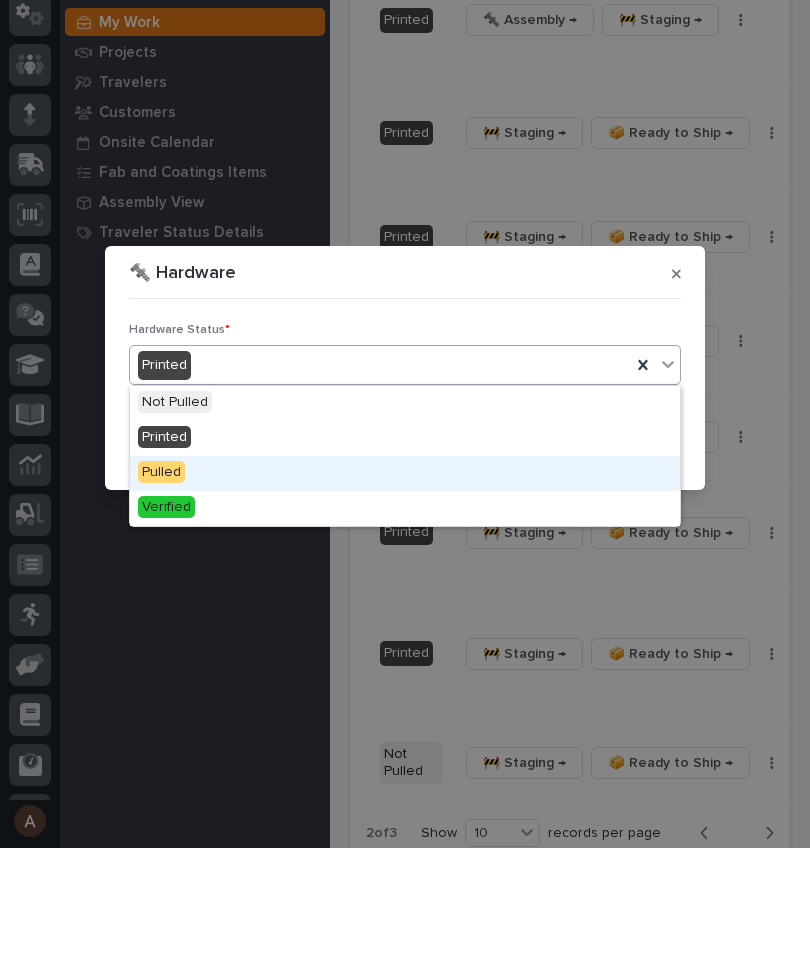 click on "Pulled" at bounding box center [405, 585] 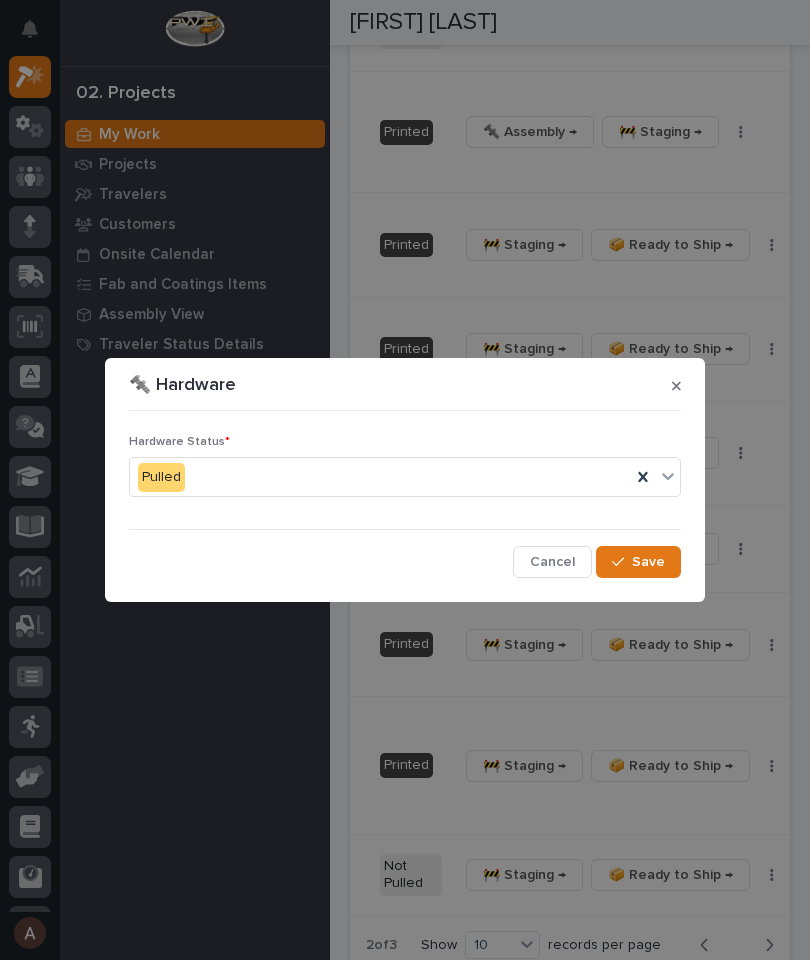click on "Save" at bounding box center [648, 562] 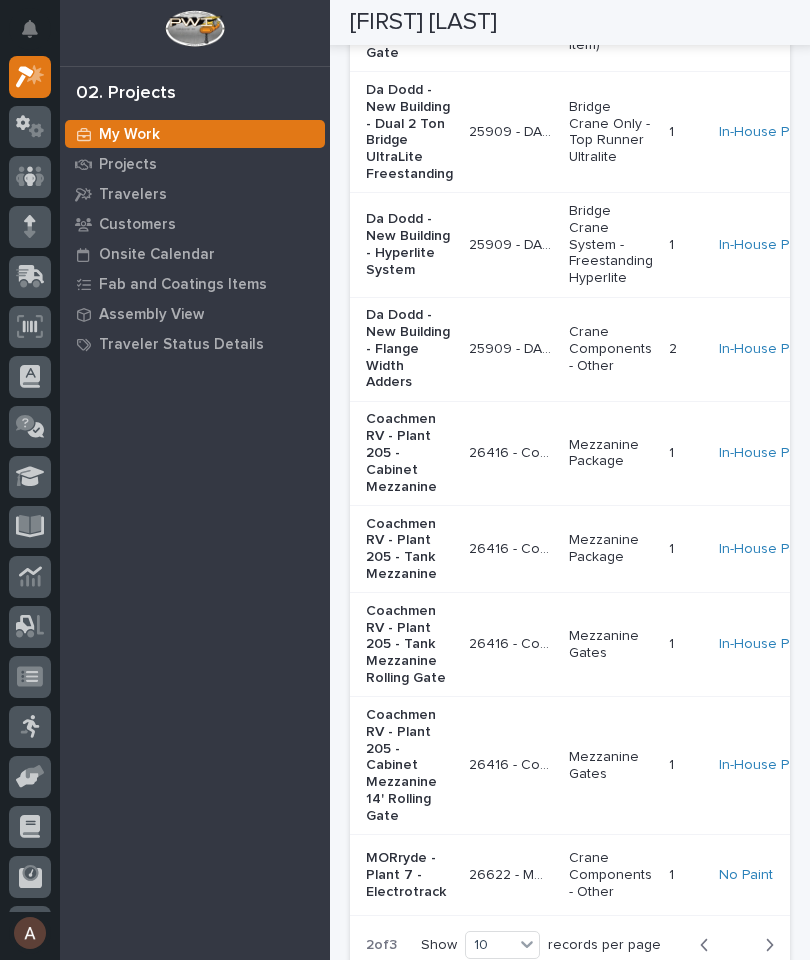 scroll, scrollTop: 0, scrollLeft: 0, axis: both 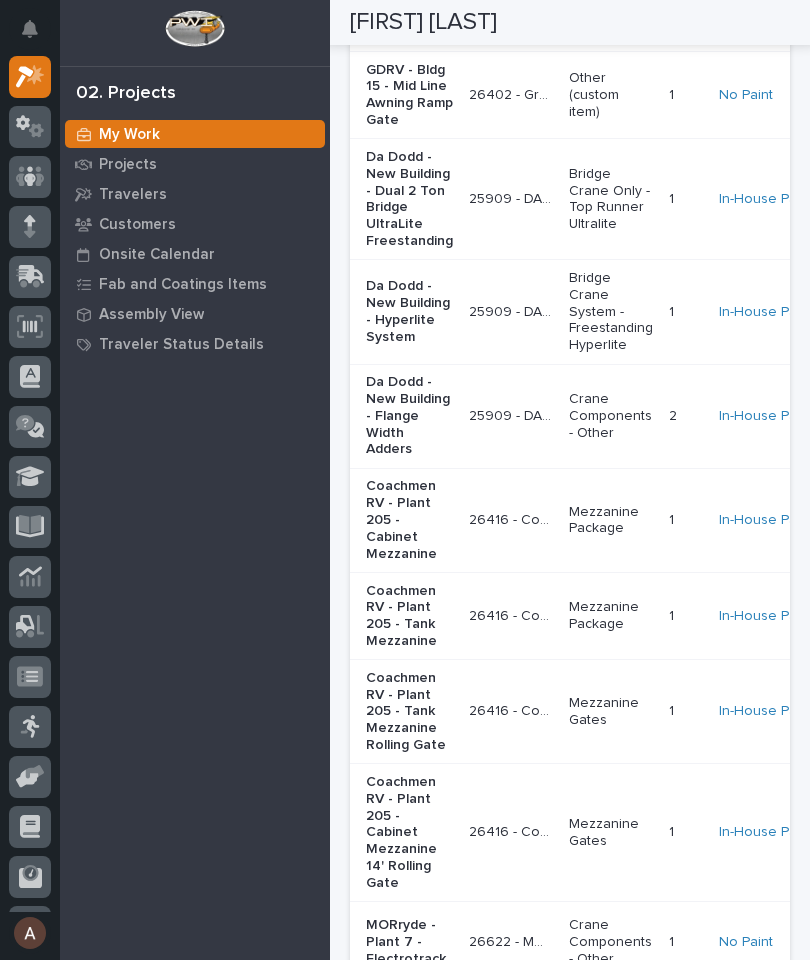 click on "Coachmen RV - Plant 205 - Cabinet Mezzanine" at bounding box center (409, 520) 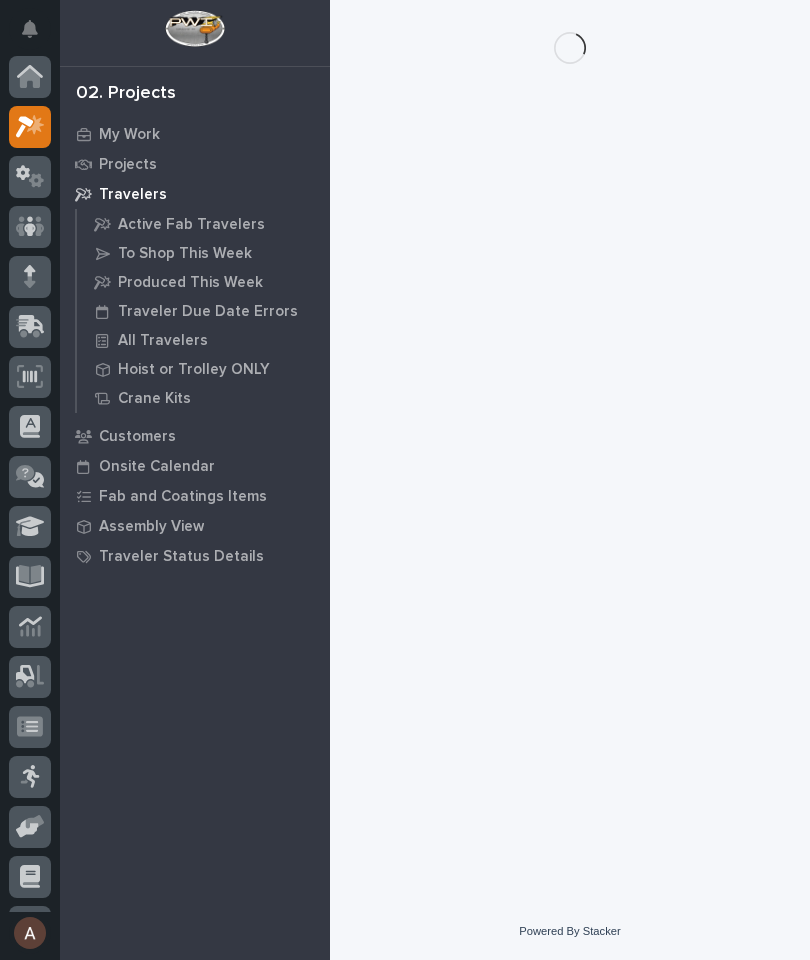 scroll, scrollTop: 0, scrollLeft: 0, axis: both 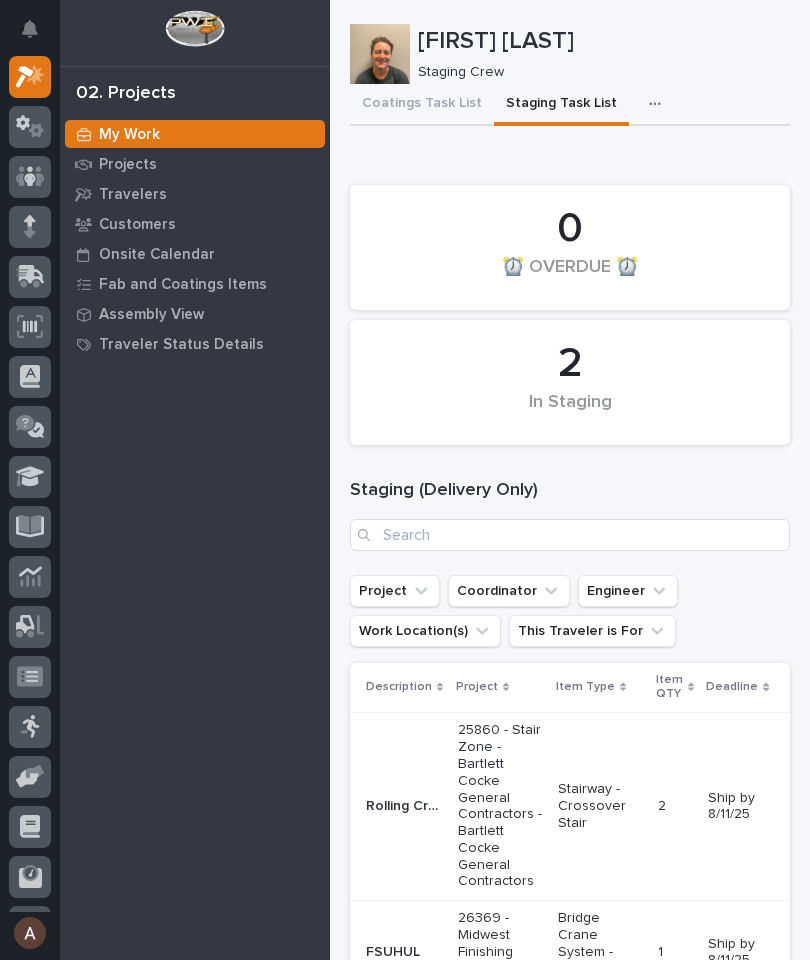click on "Coatings Task List" at bounding box center [422, 105] 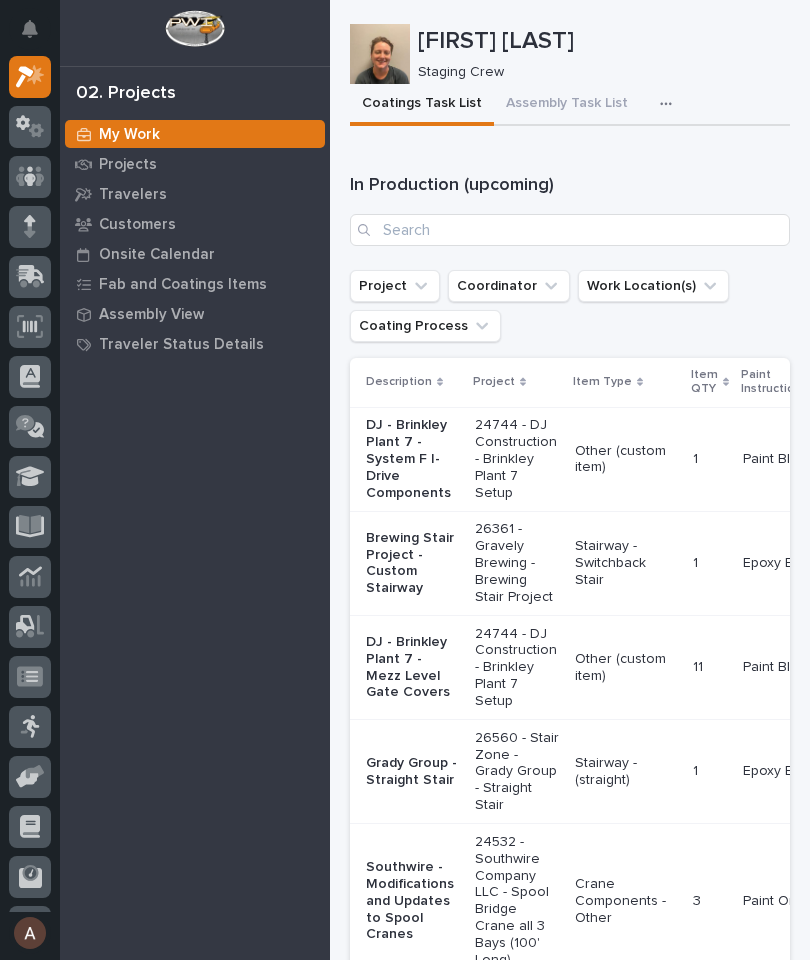 scroll, scrollTop: 0, scrollLeft: 0, axis: both 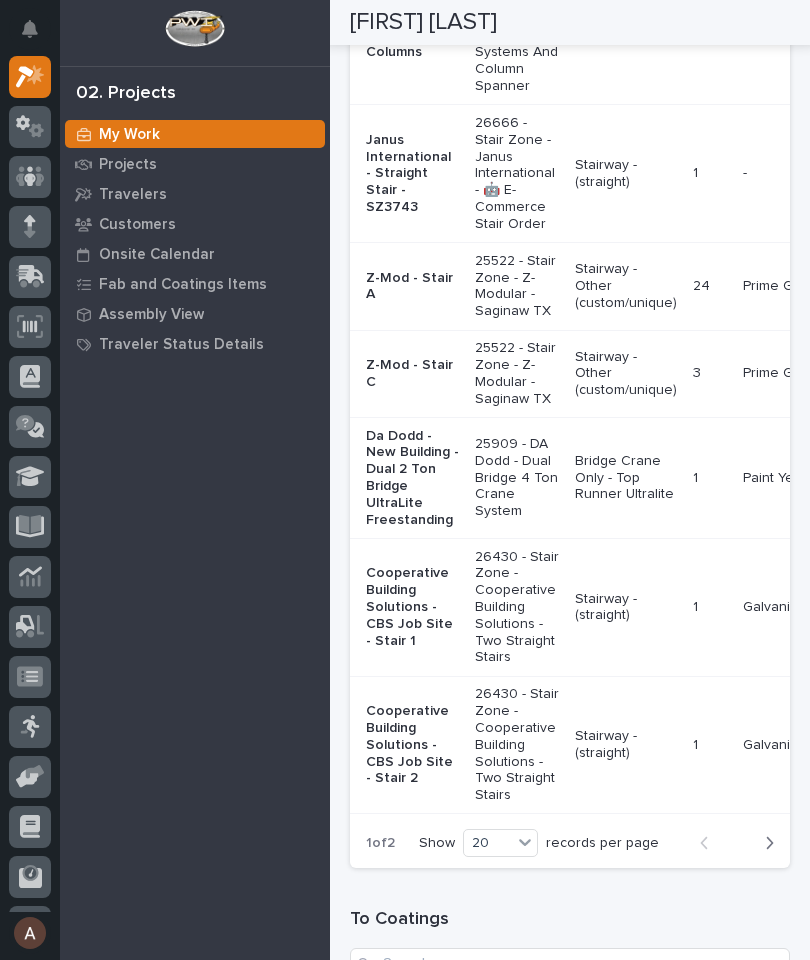 click on "Next" at bounding box center [763, 843] 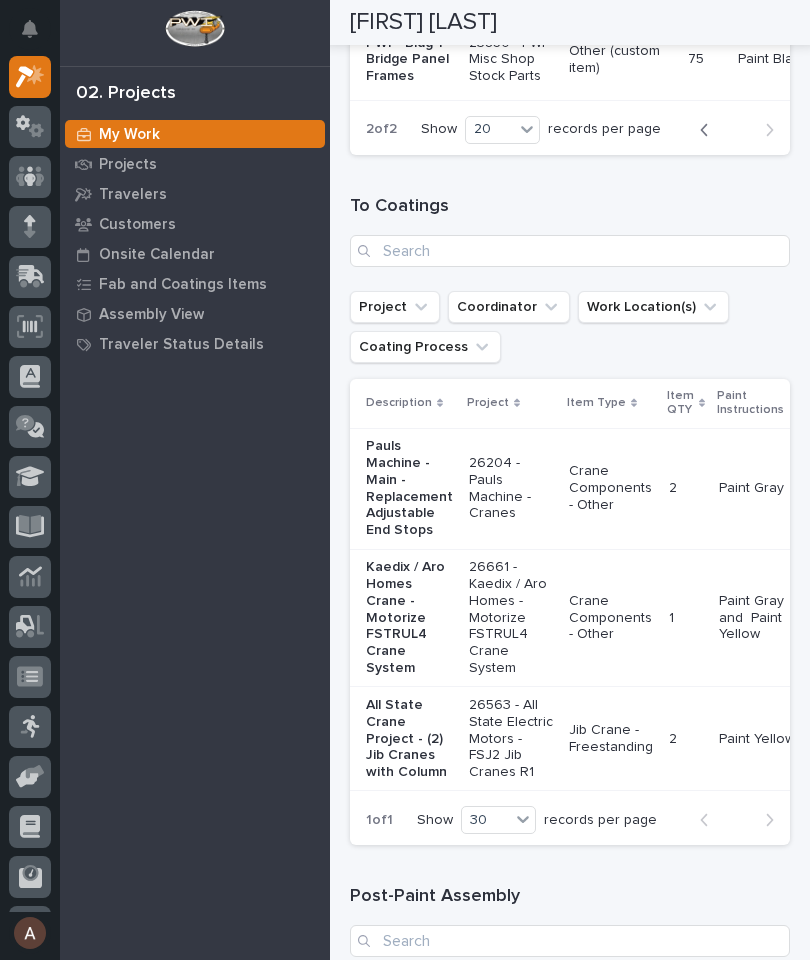 scroll, scrollTop: 2118, scrollLeft: 0, axis: vertical 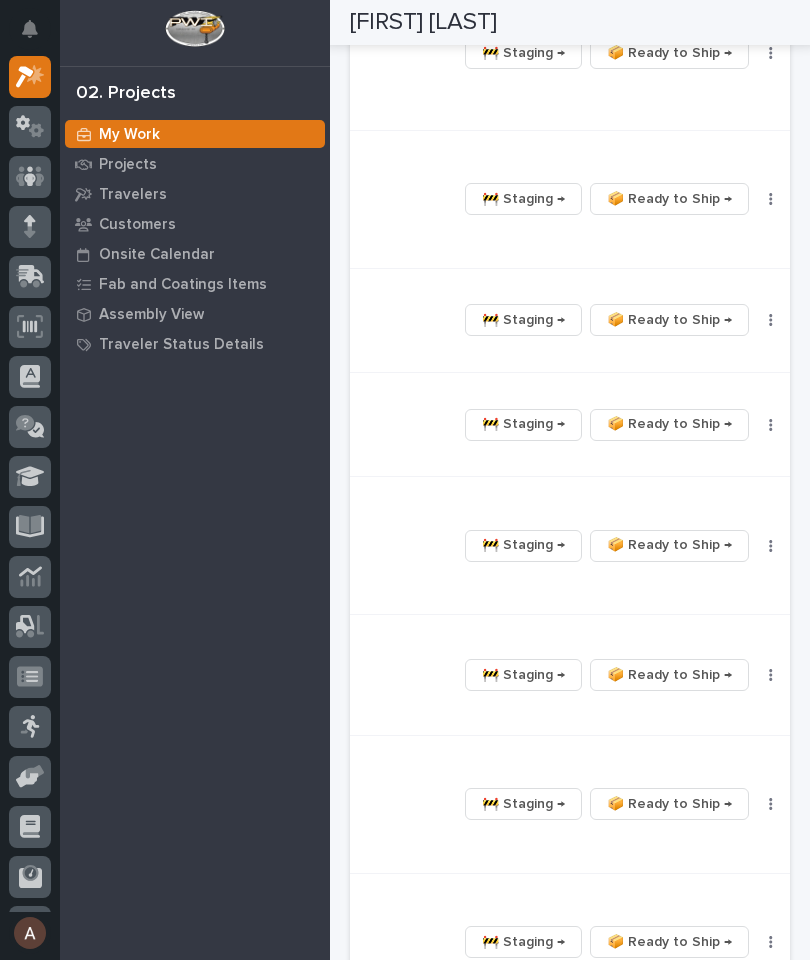 click 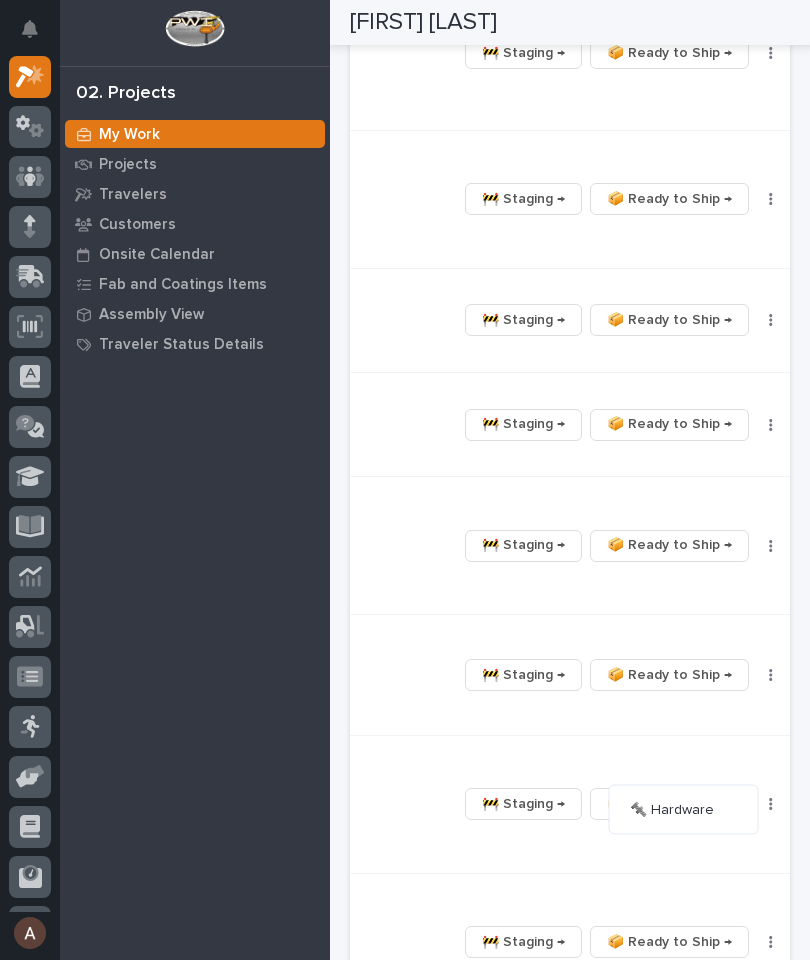 click on "🔩 Hardware" at bounding box center [684, 810] 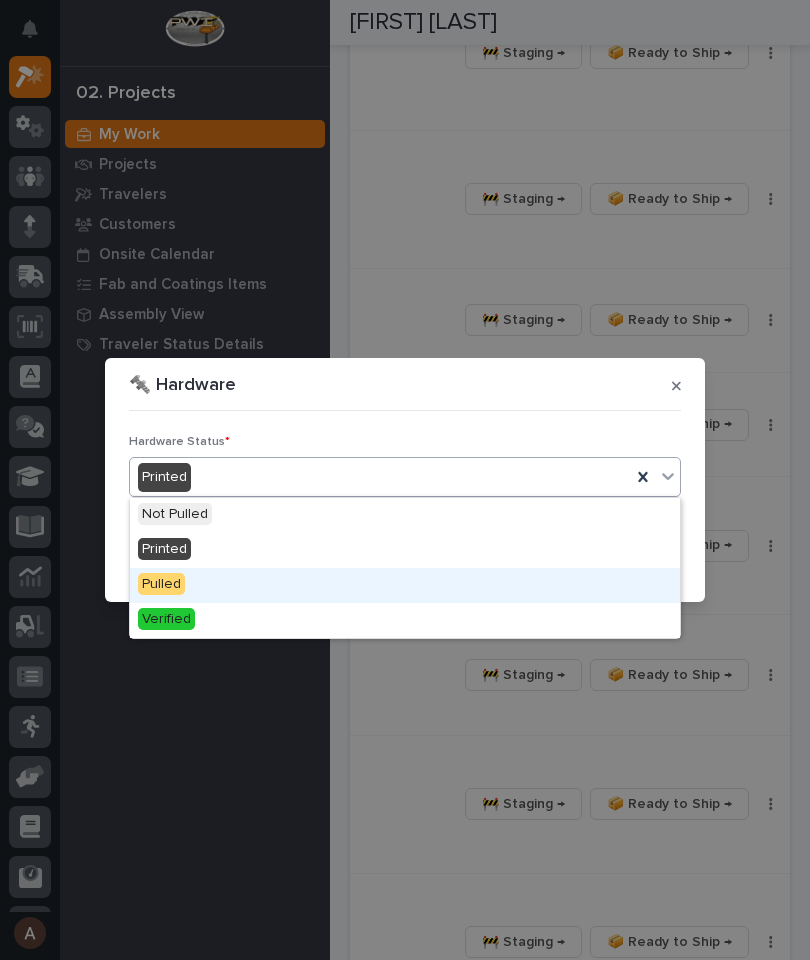 click on "Pulled" at bounding box center (405, 585) 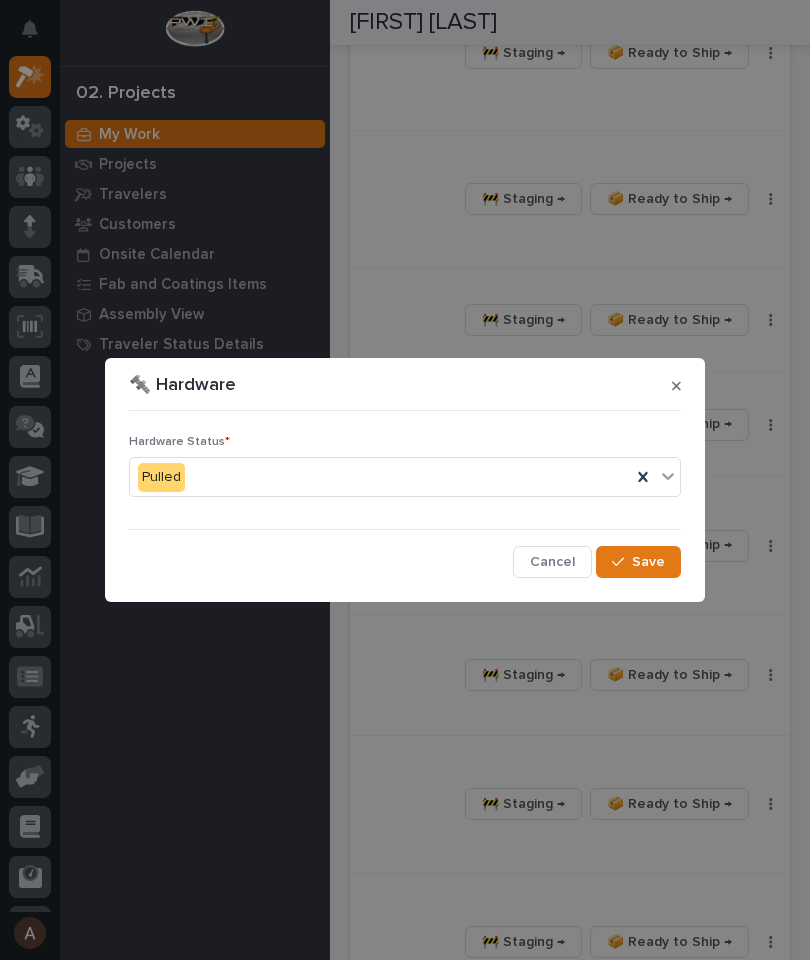 click on "Save" at bounding box center (648, 562) 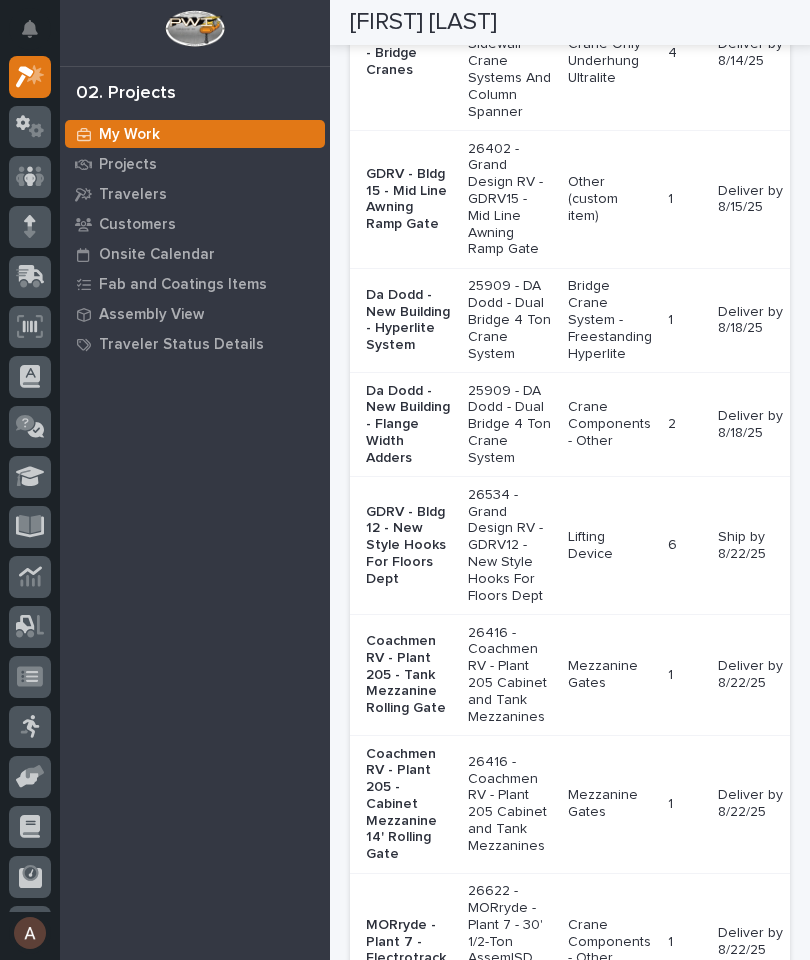 scroll, scrollTop: 0, scrollLeft: 0, axis: both 